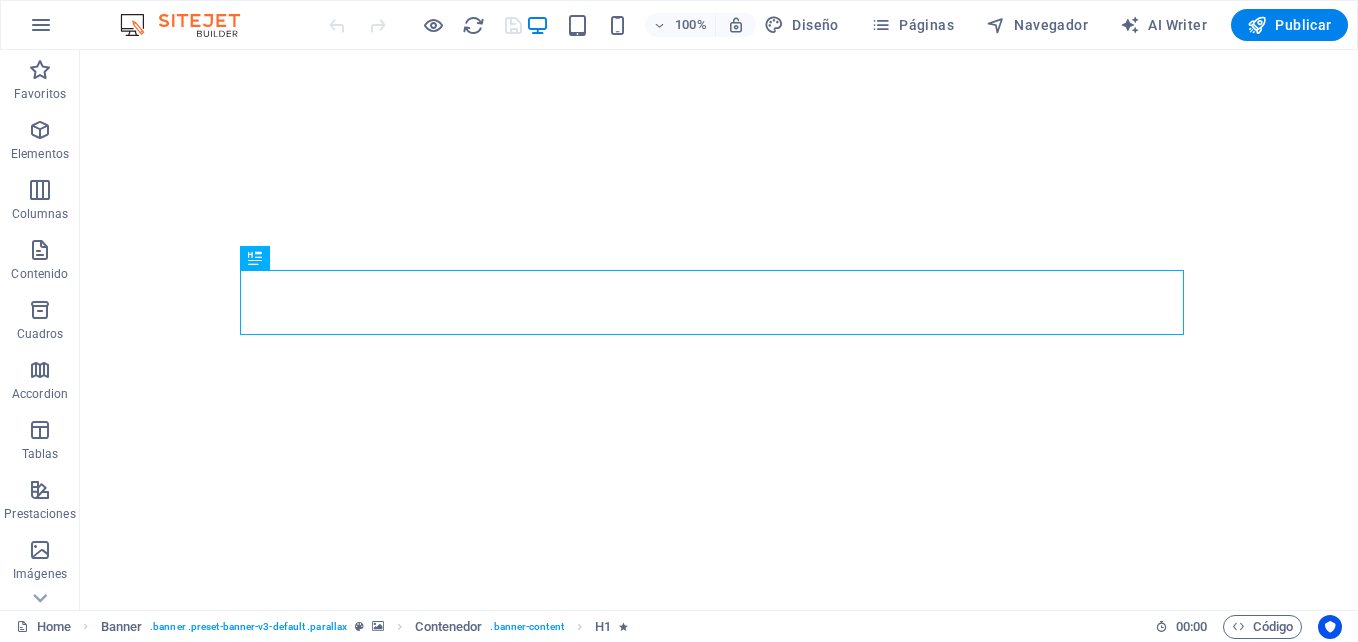 scroll, scrollTop: 0, scrollLeft: 0, axis: both 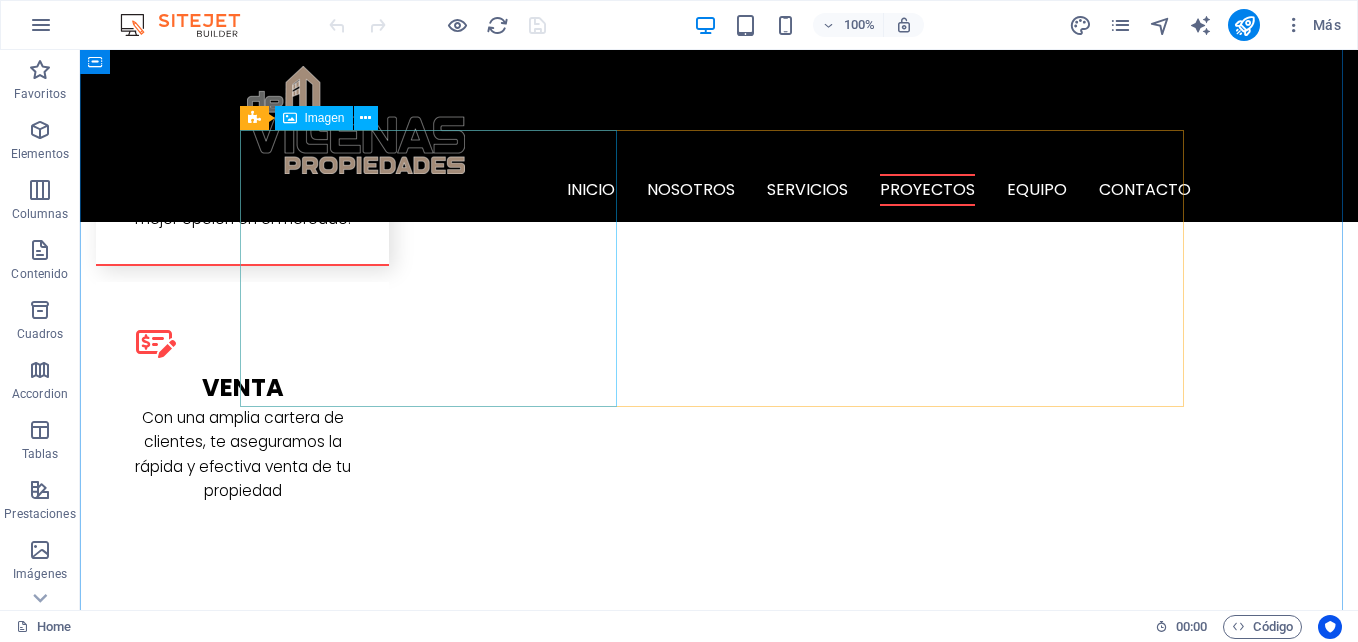 click at bounding box center (388, 2519) 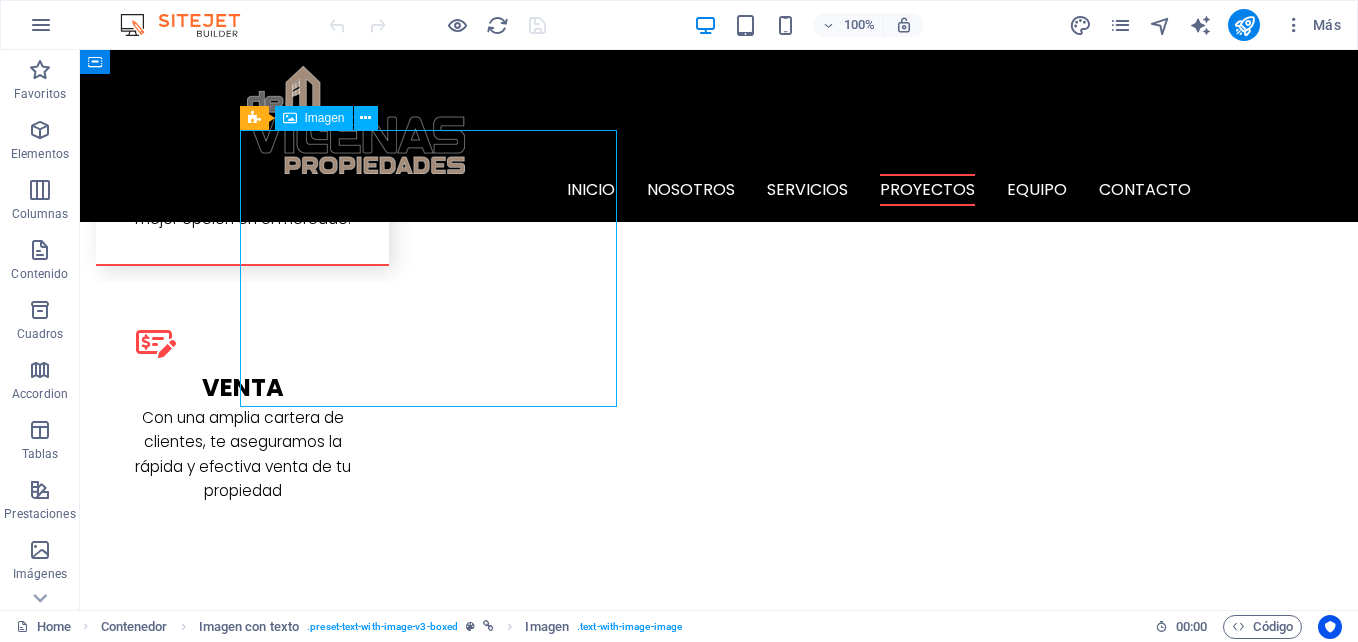 click at bounding box center (388, 2519) 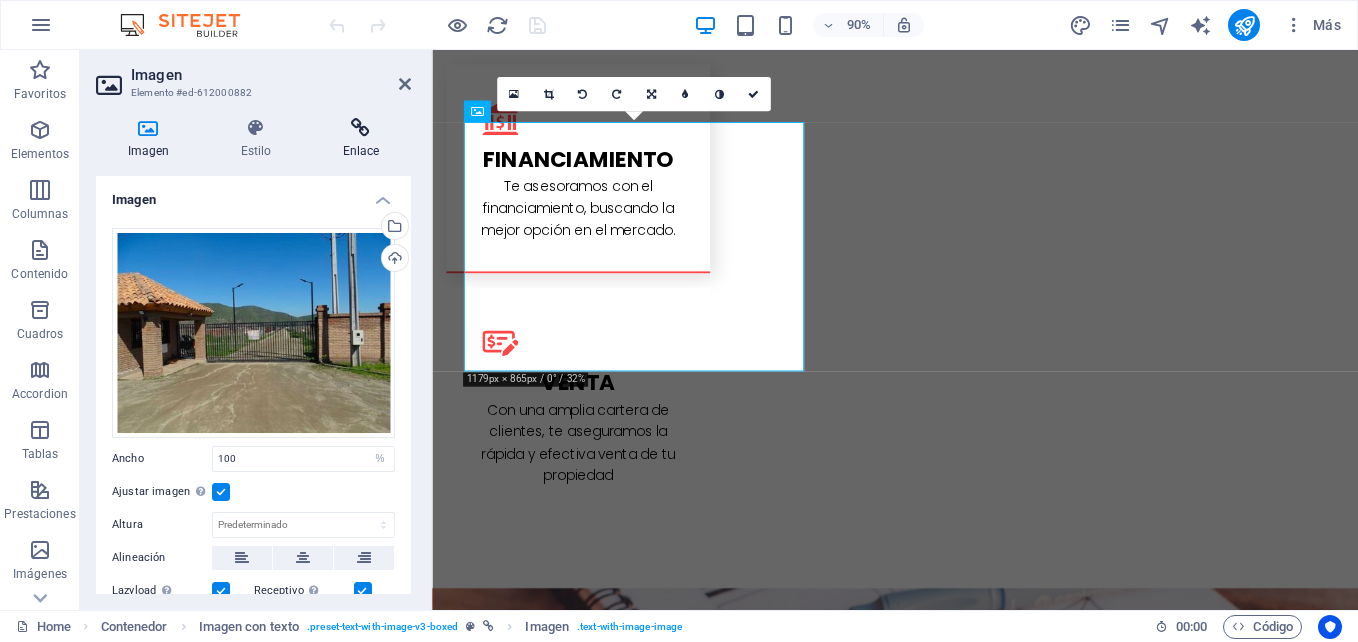 click at bounding box center (361, 128) 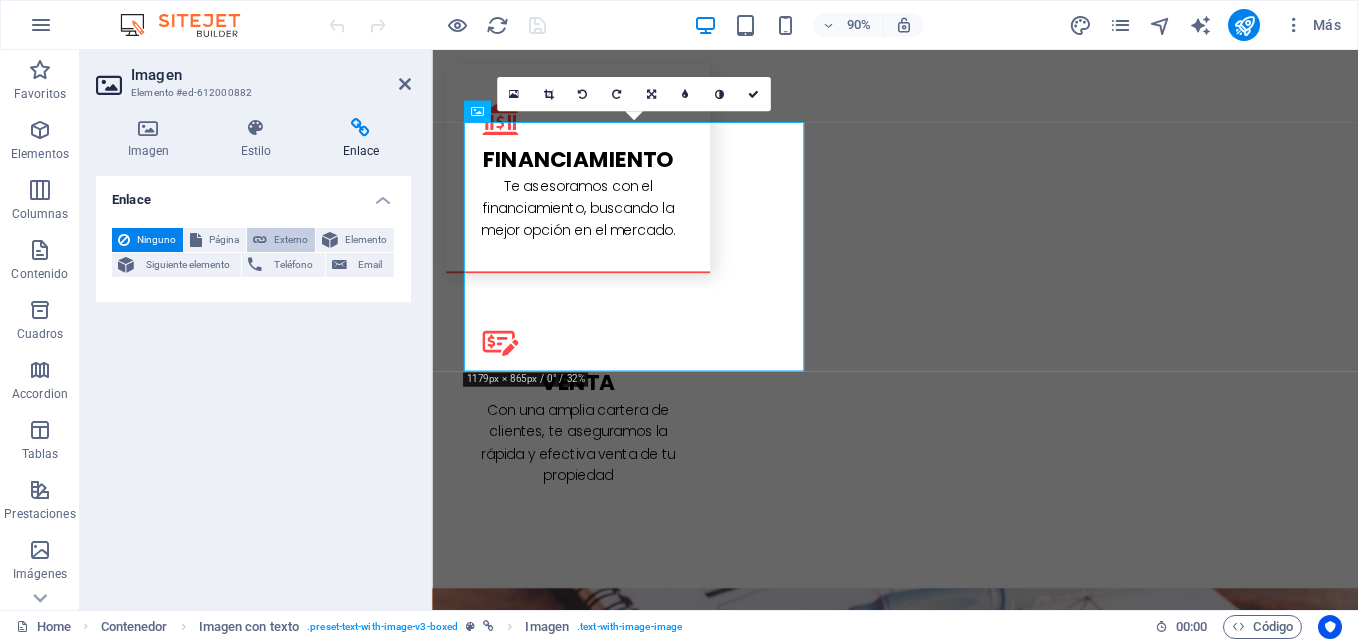 click on "Externo" at bounding box center (291, 240) 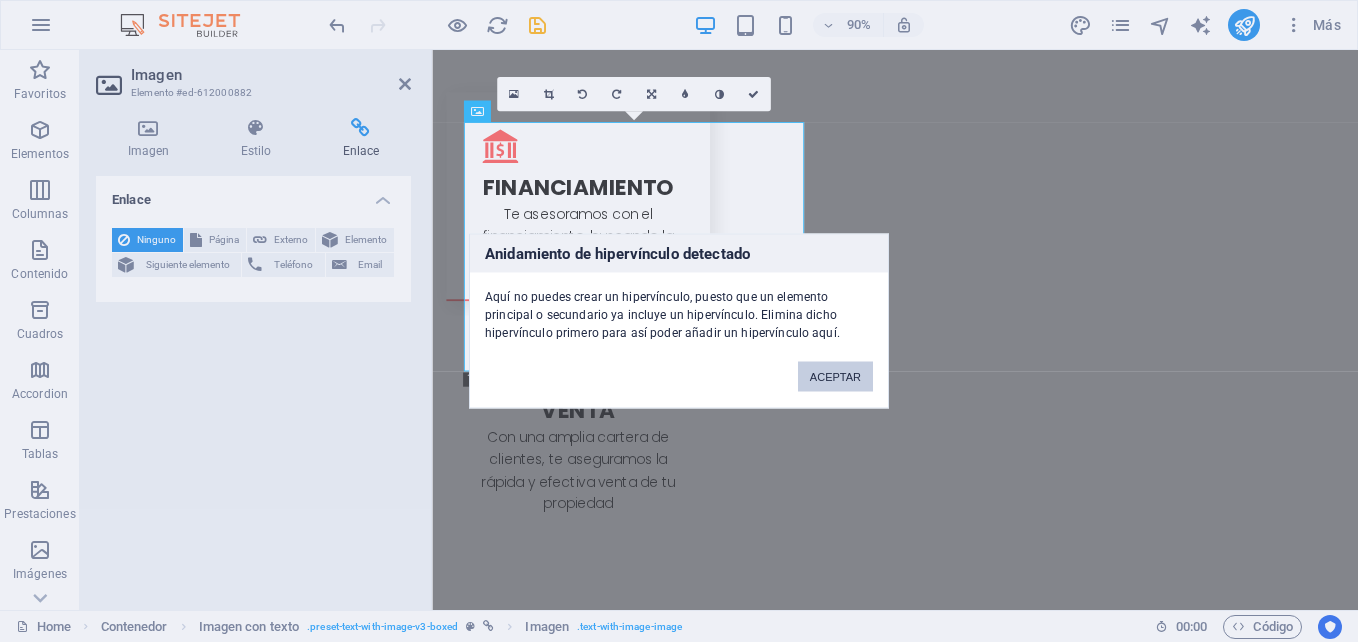 click on "ACEPTAR" at bounding box center [835, 377] 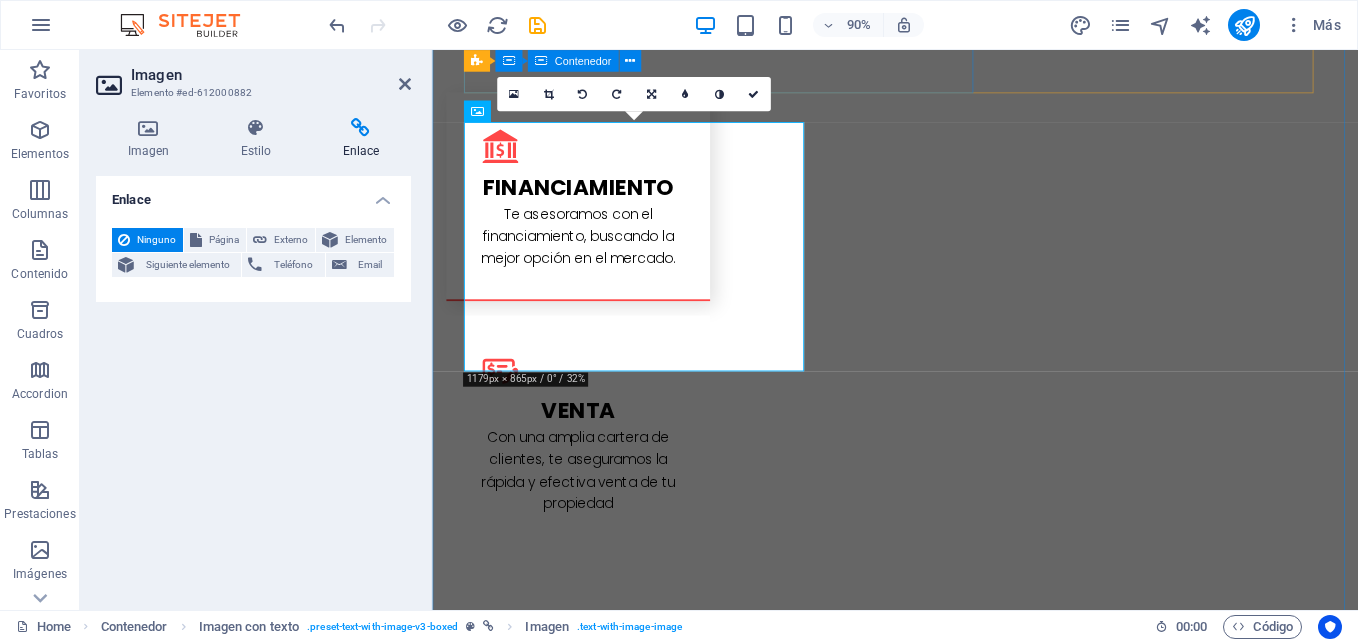 click on "L a Cisterna Casa aislada en sector netamente residencial, con gran terreno en La Cisterna. Aproximadamente 78 mts² construidos y 280 mts² de superficie total de terreno. Cuenta con 3 dormitorios living comedor Baño y cocina. Además cuenta con Habitación de servicio con baño independiente, sector de terraza y comedor de diario. También incluye una pequeña bodega. En el acceso hay cobertizo para vehículos. Amplias terrazas de baldosas. VALOR: $190.000.000.-" at bounding box center [947, 2159] 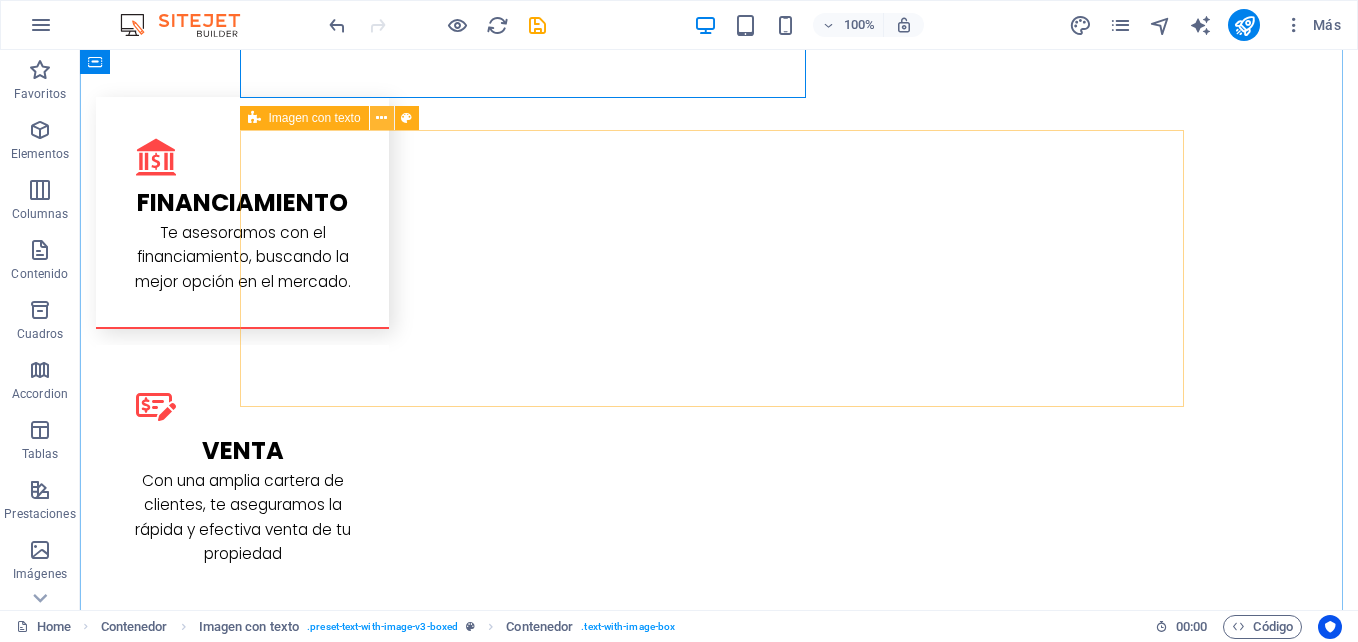 click at bounding box center [381, 118] 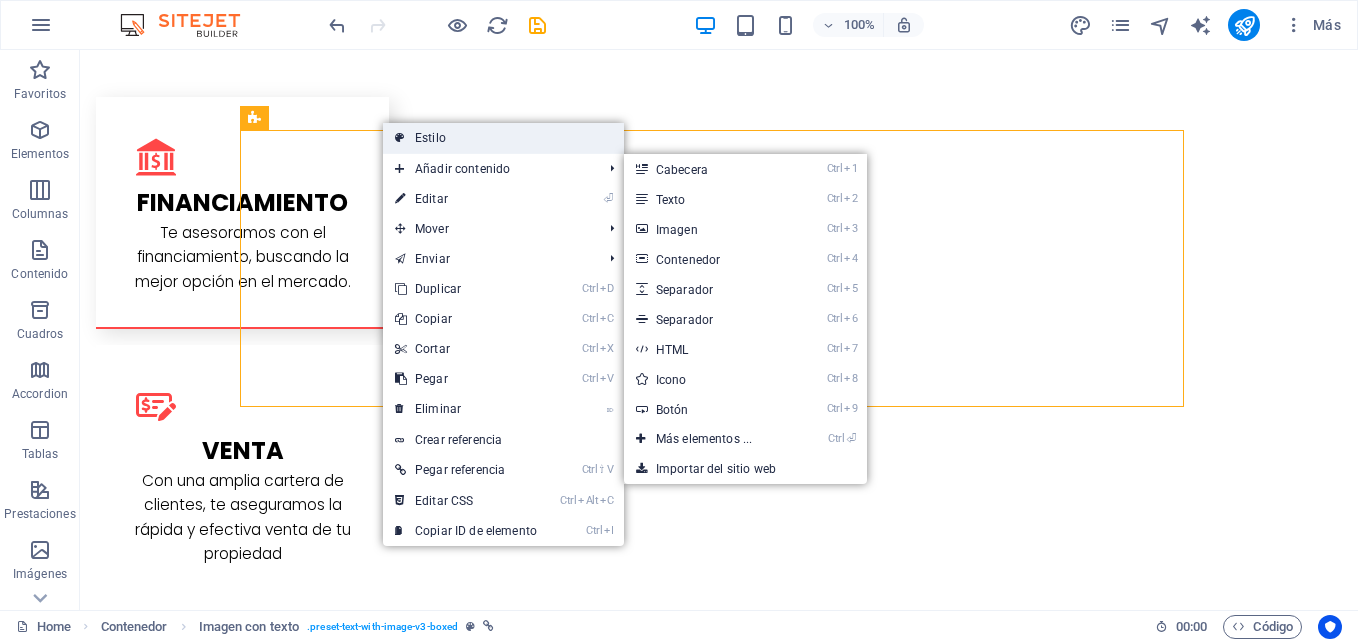 click on "Estilo" at bounding box center (503, 138) 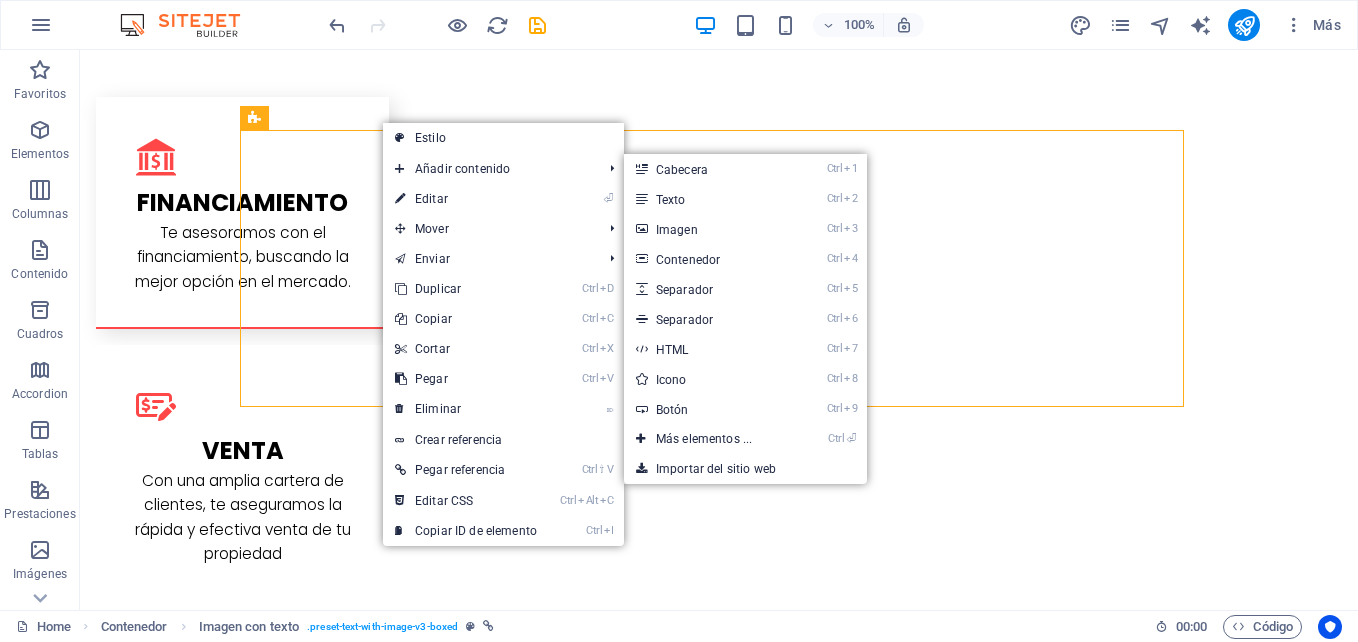 select on "rem" 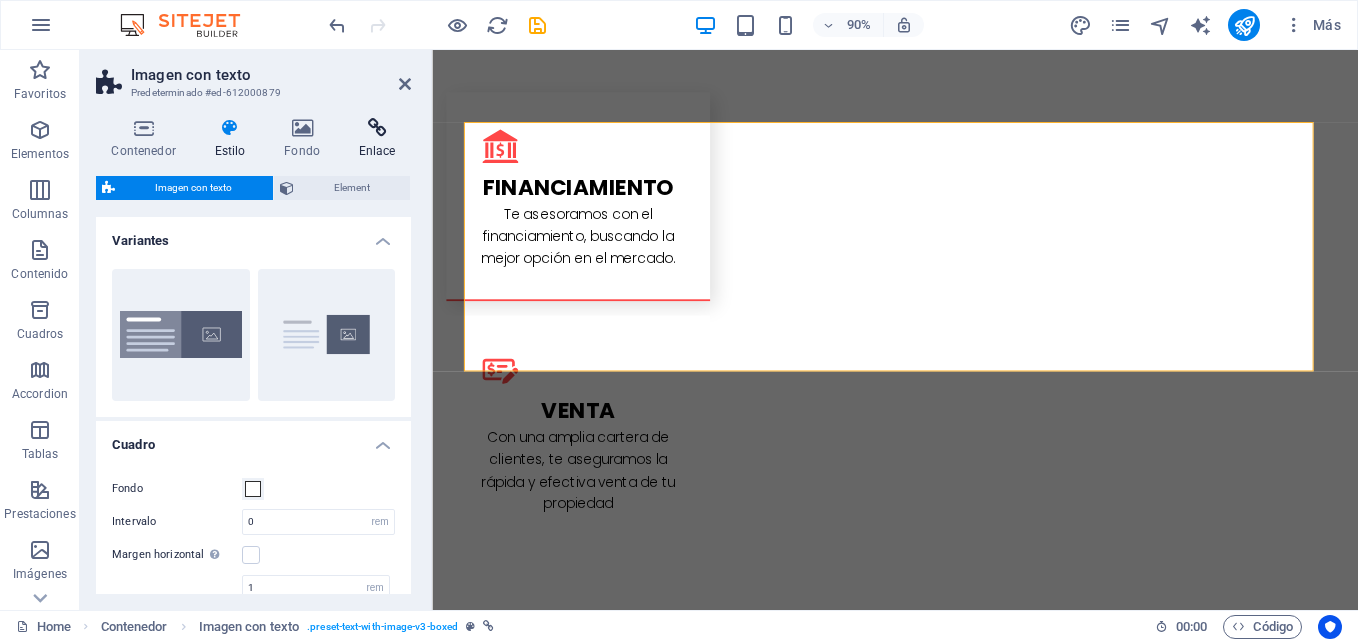 click at bounding box center [377, 128] 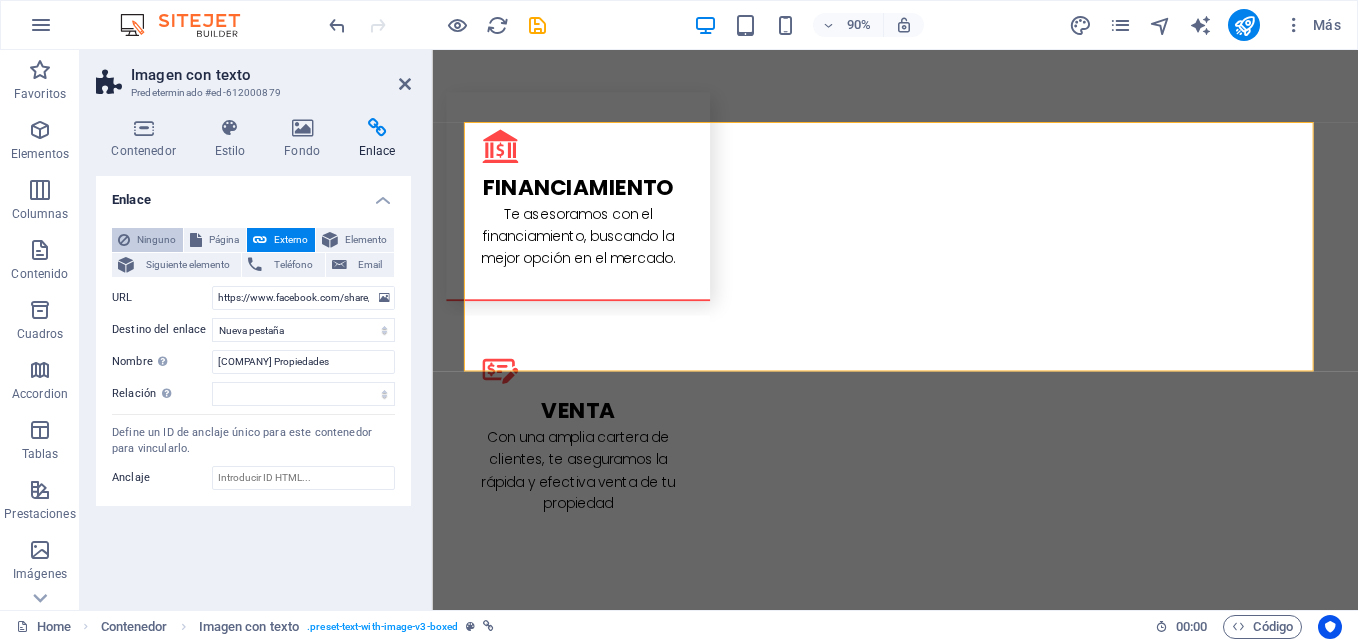 click on "Ninguno" at bounding box center [156, 240] 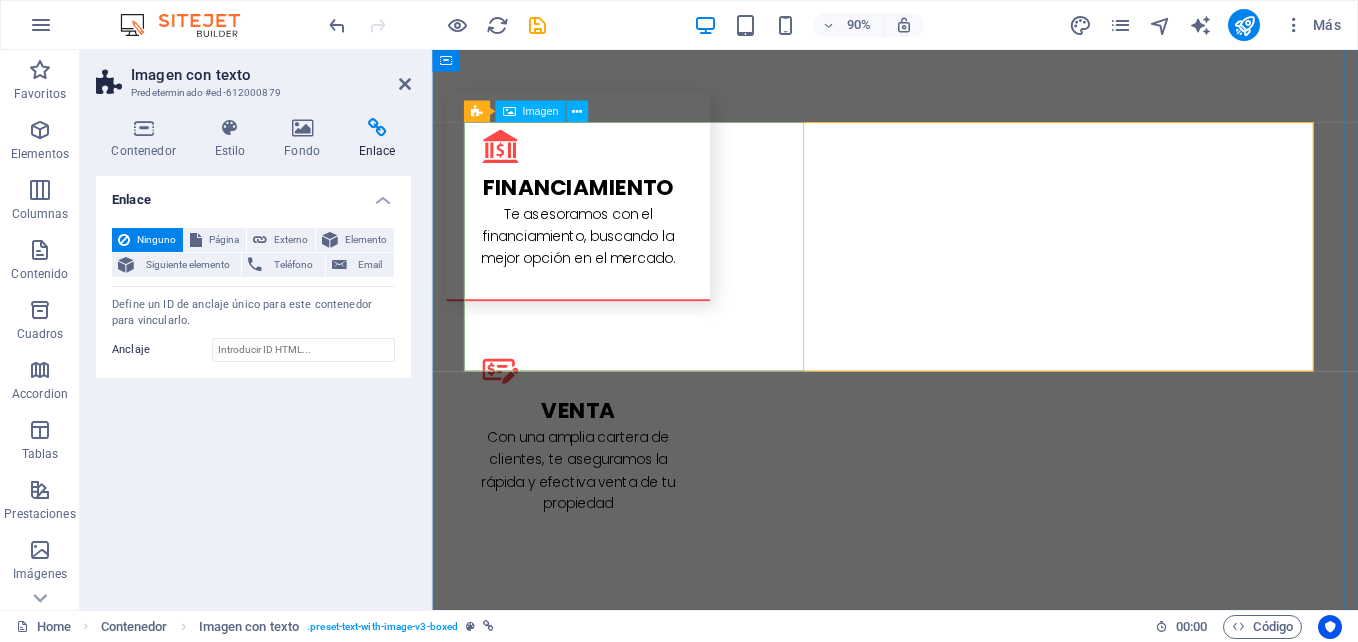 click at bounding box center (616, 2582) 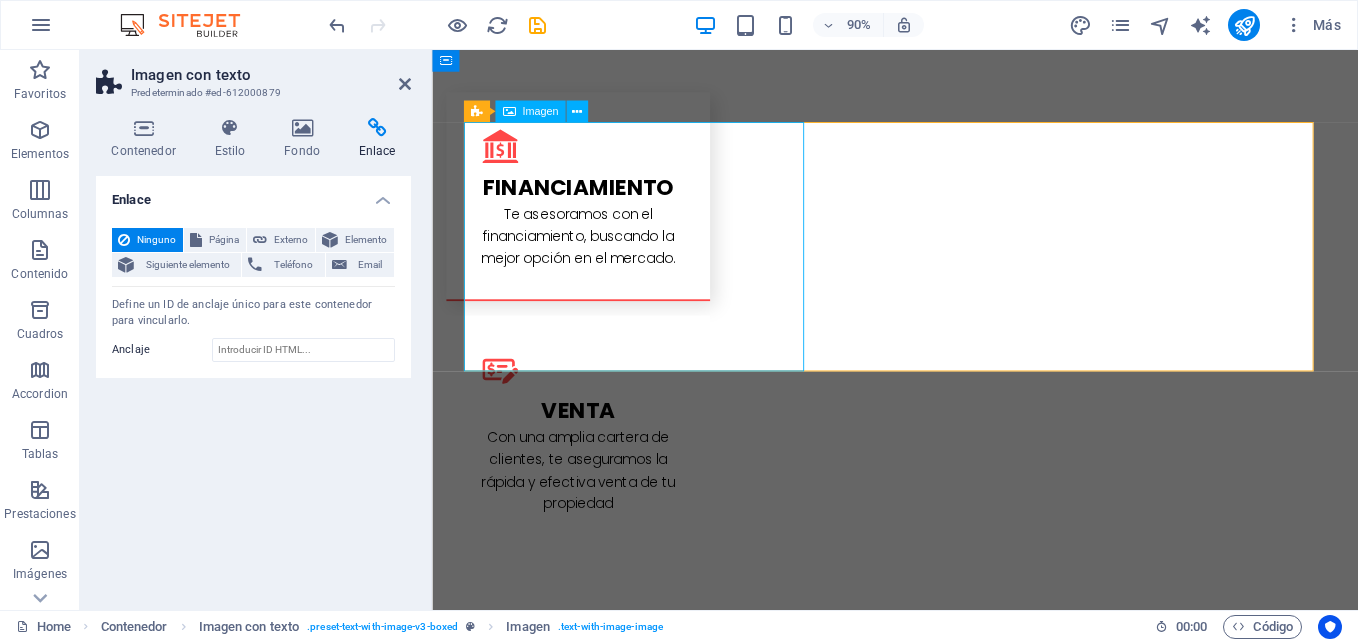 click at bounding box center [616, 2582] 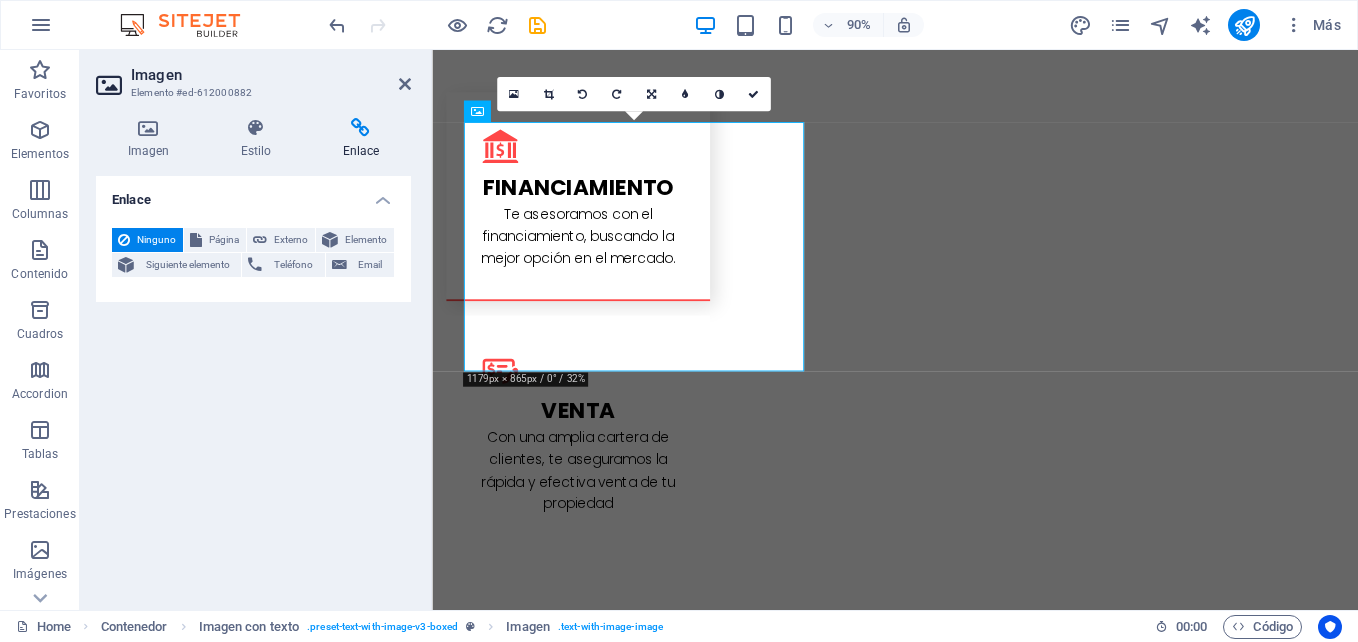 click at bounding box center (361, 128) 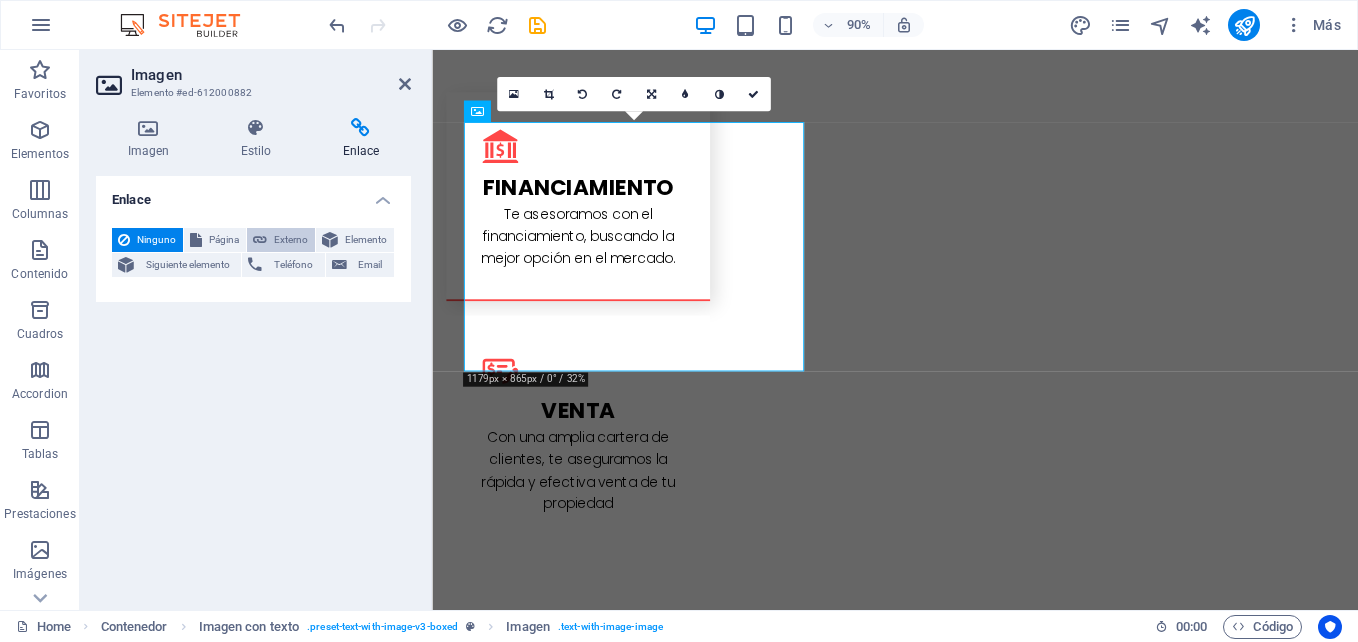 click at bounding box center [260, 240] 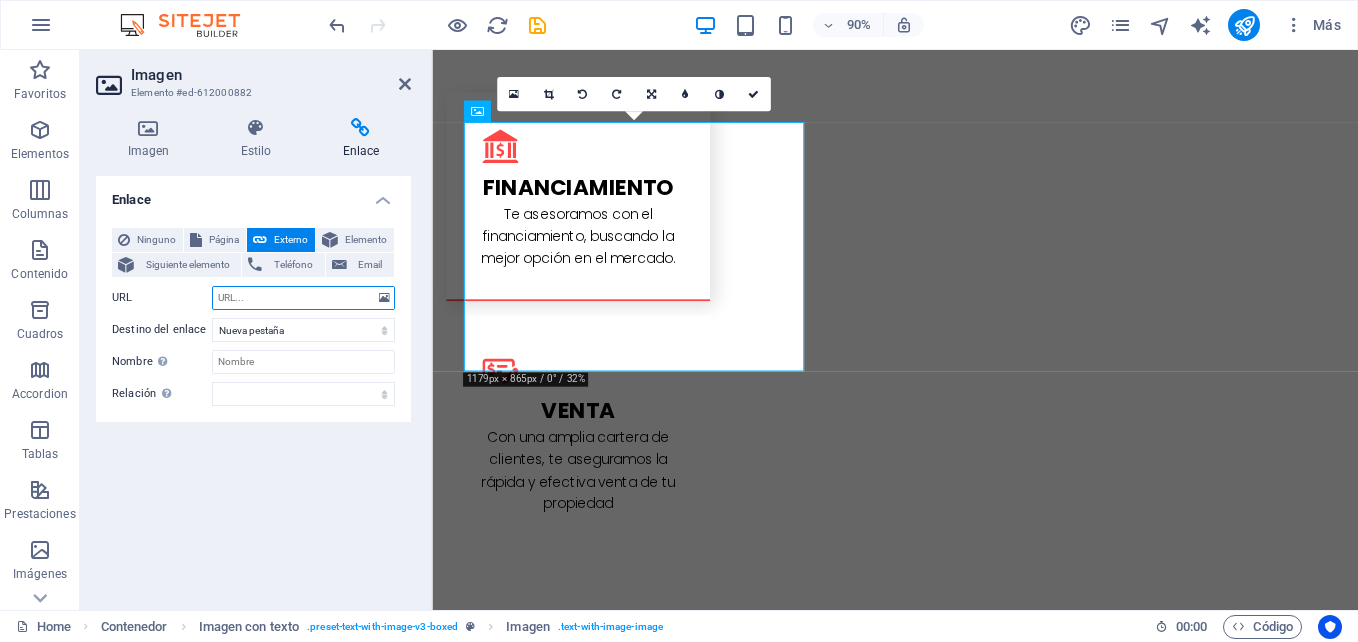 click on "URL" at bounding box center [303, 298] 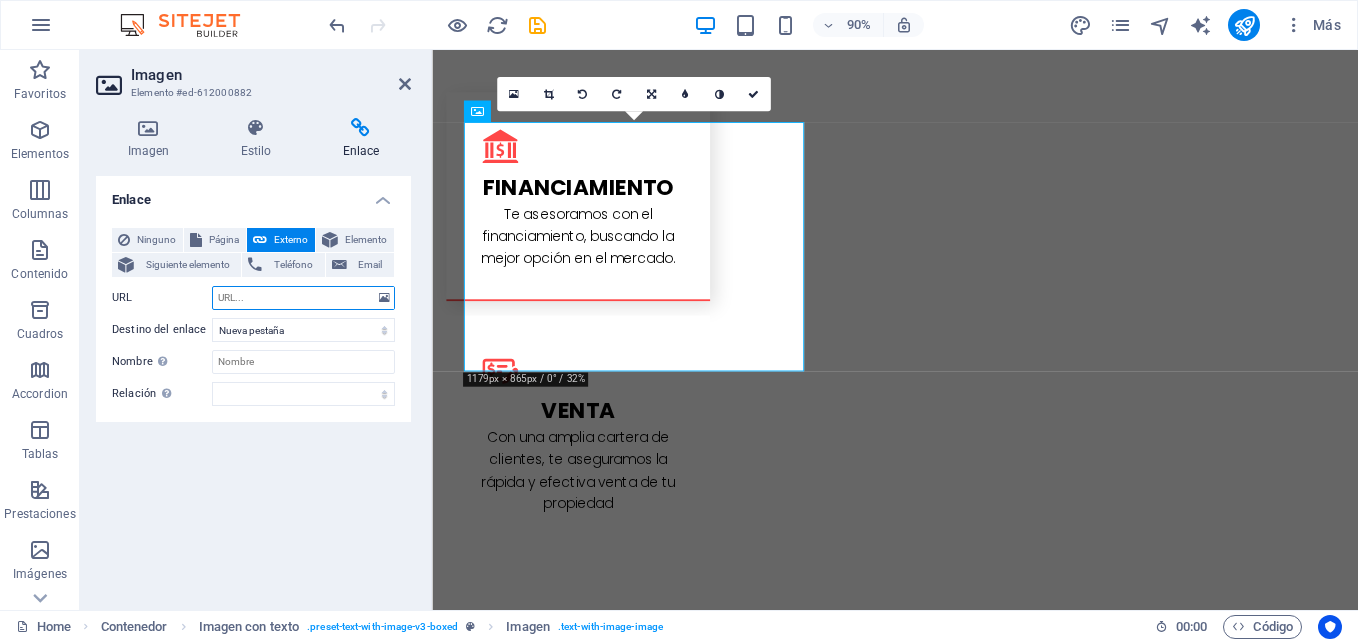 paste on "https://www.facebook.com/share/p/1CJYShVkFN/" 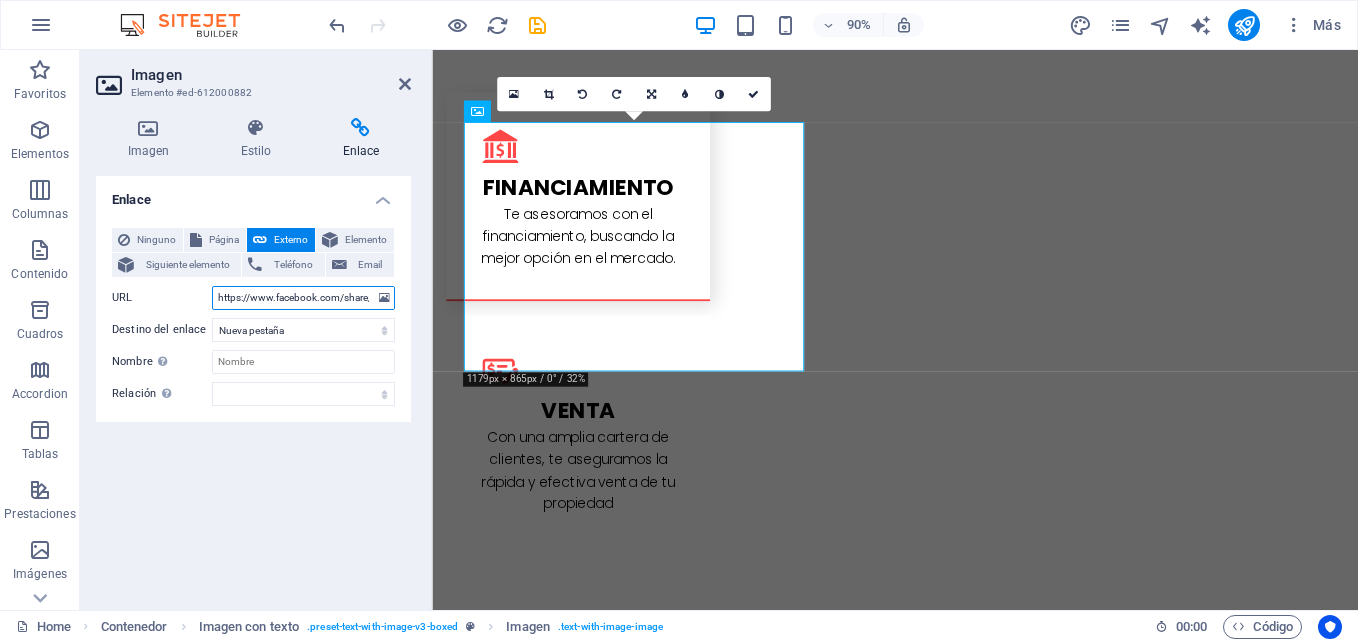 scroll, scrollTop: 0, scrollLeft: 75, axis: horizontal 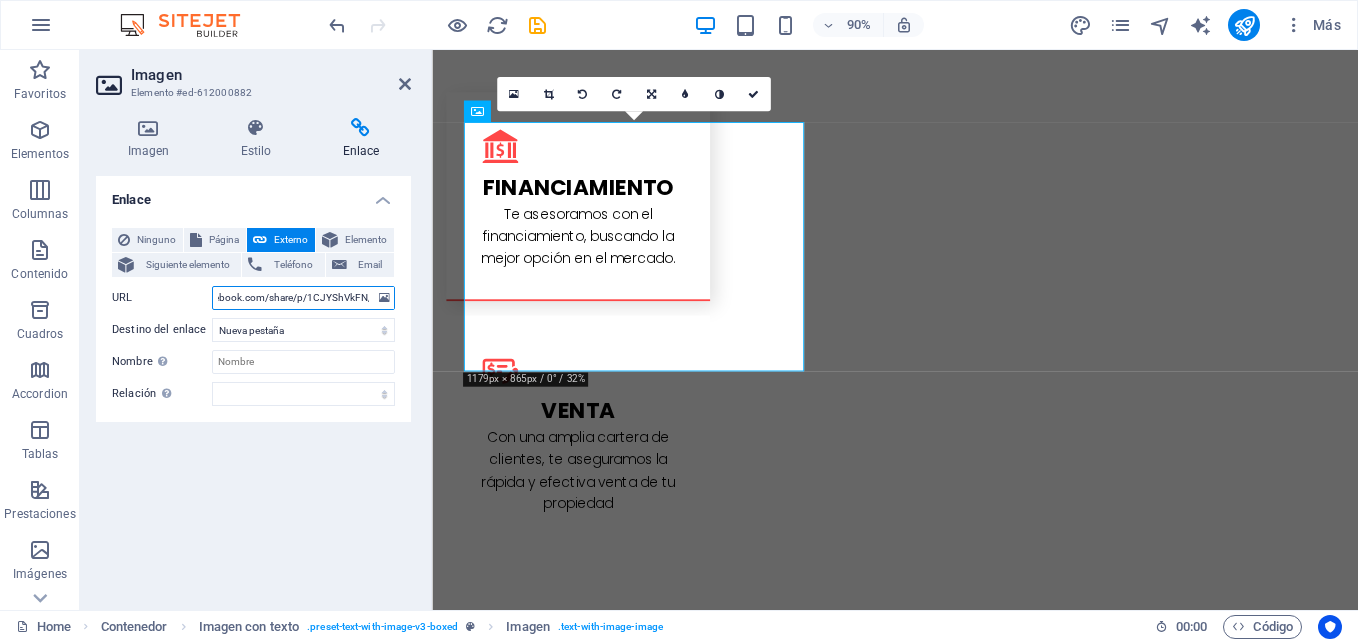 type on "https://www.facebook.com/share/p/1CJYShVkFN/" 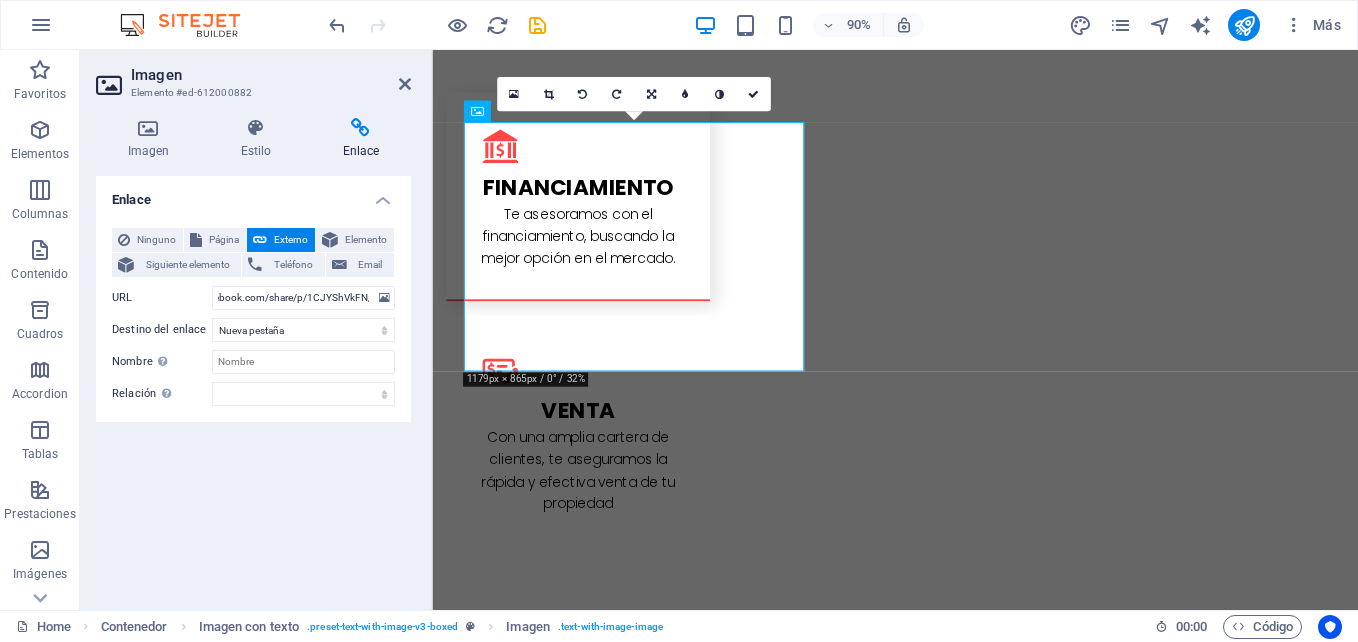 scroll, scrollTop: 0, scrollLeft: 0, axis: both 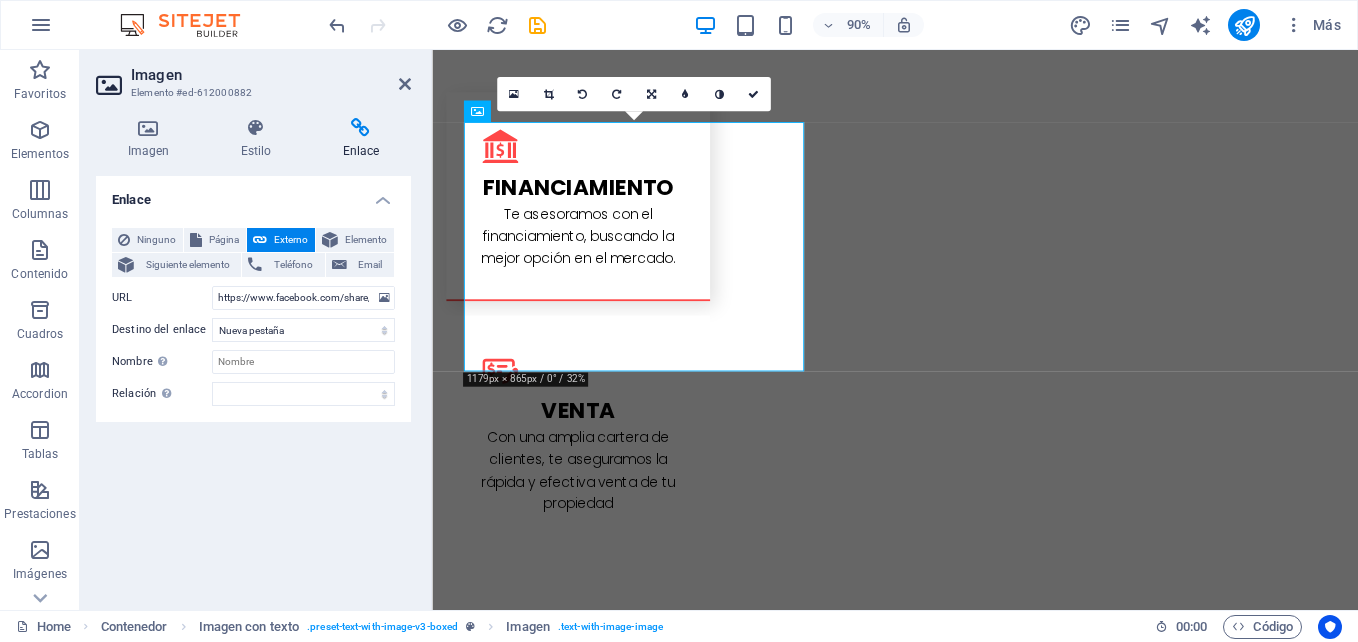 click on "Enlace Ninguno Página Externo Elemento Siguiente elemento Teléfono Email Página Home Subpage Legal Notice Privacy Elemento
URL https://www.facebook.com/share/p/1CJYShVkFN/ Teléfono Email Destino del enlace Nueva pestaña Misma pestaña Superposición Nombre Una descripción adicional del enlace no debería ser igual al texto del enlace. El título suele mostrarse como un texto de información cuando se mueve el ratón por encima del elemento. Déjalo en blanco en caso de dudas. Relación Define la  relación de este enlace con el destino del enlace . Por ejemplo, el valor "nofollow" indica a los buscadores que no sigan al enlace. Puede dejarse vacío. alternativo autor marcador externo ayuda licencia siguiente nofollow noreferrer noopener ant buscar etiqueta" at bounding box center [253, 385] 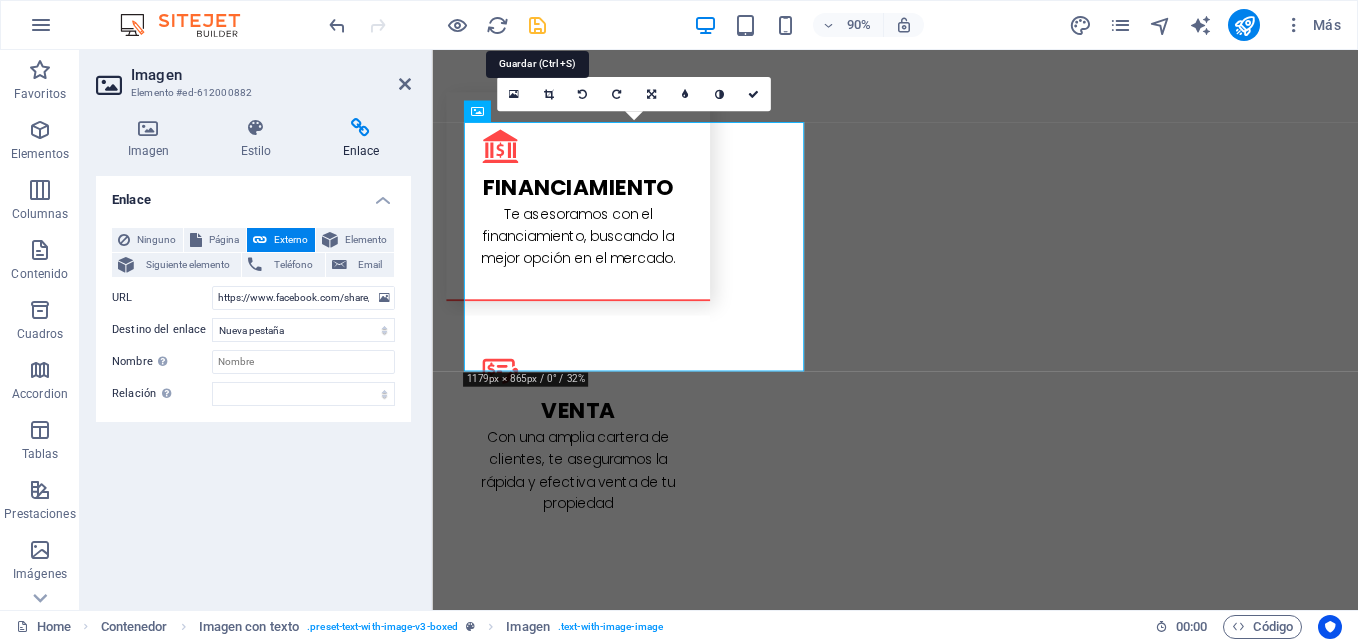 click at bounding box center [537, 25] 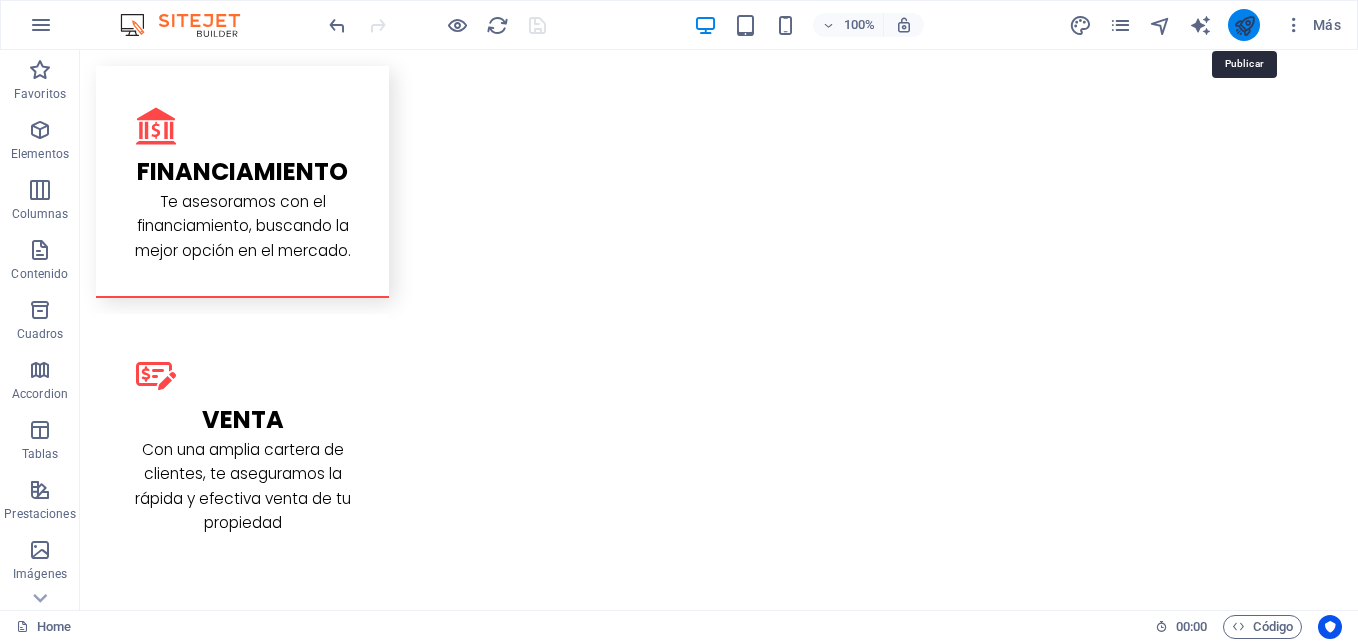 click at bounding box center (1244, 25) 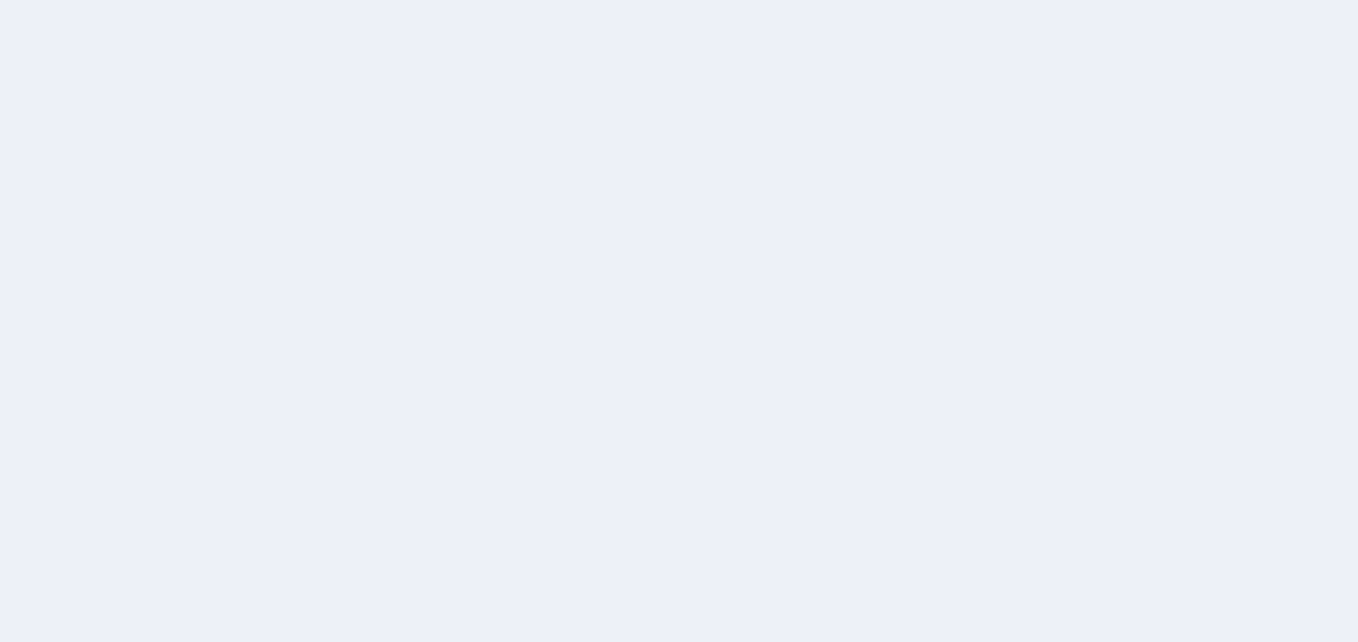scroll, scrollTop: 0, scrollLeft: 0, axis: both 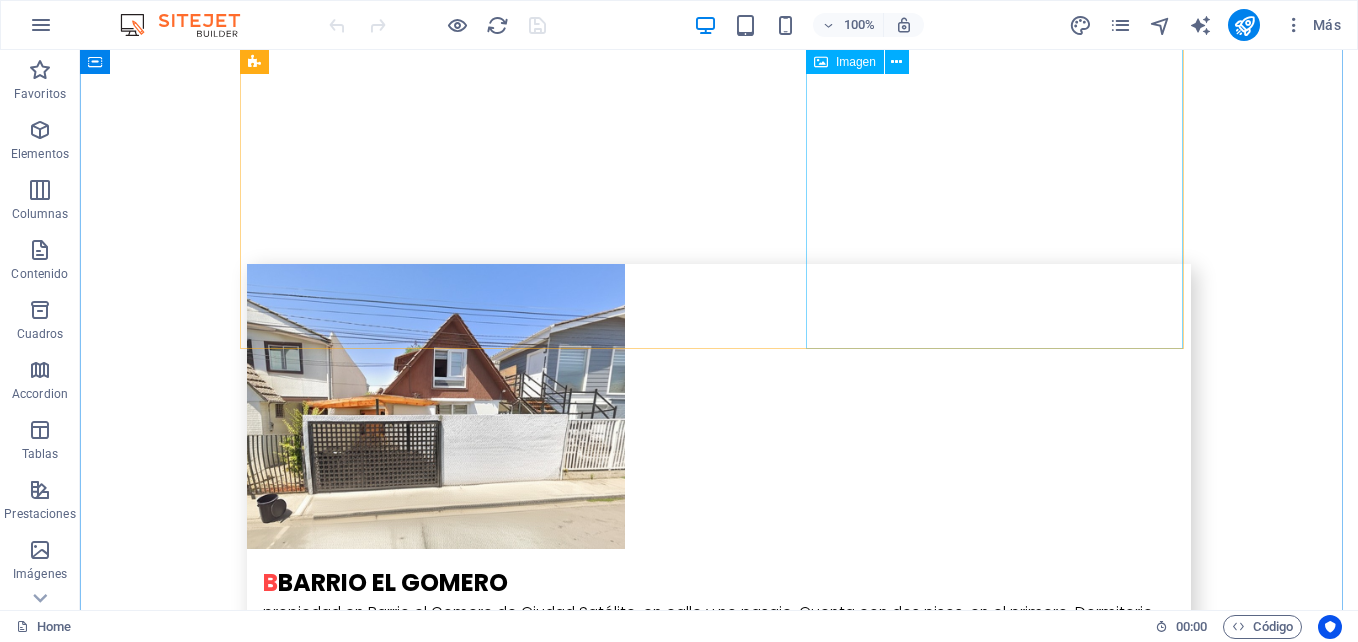 click at bounding box center (388, 3043) 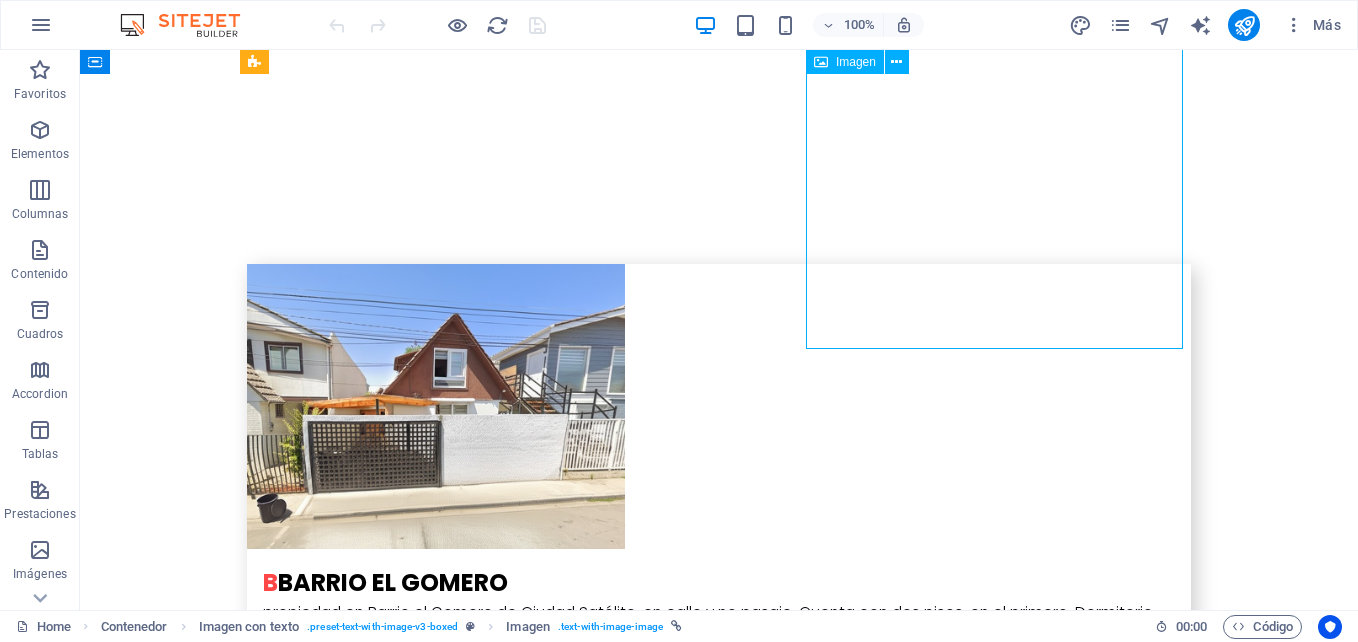 click at bounding box center (388, 3043) 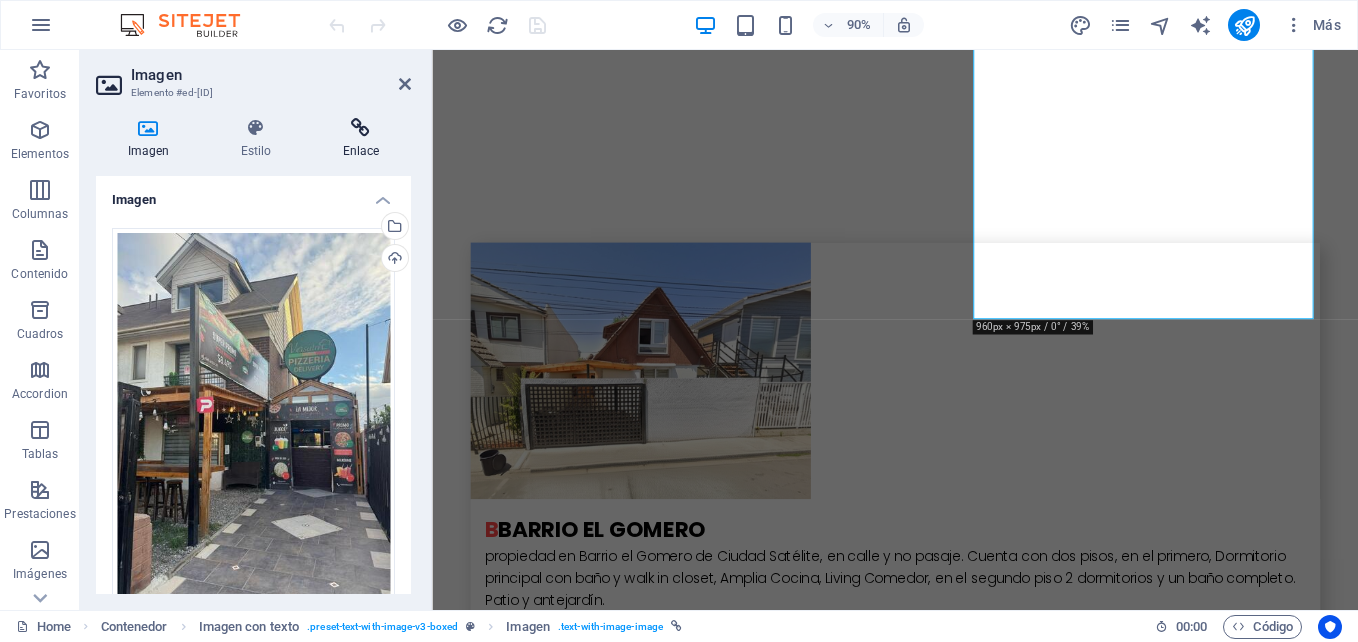 click at bounding box center (361, 128) 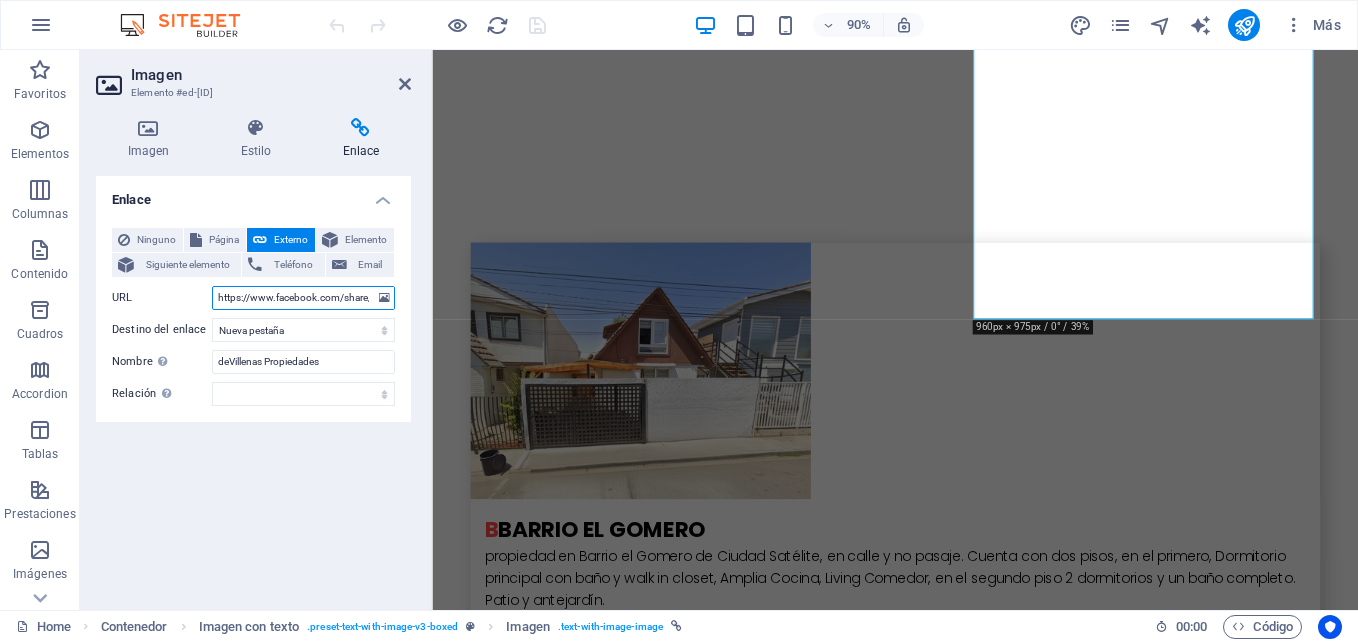 click on "https://www.facebook.com/share/p/[ID]/" at bounding box center [303, 298] 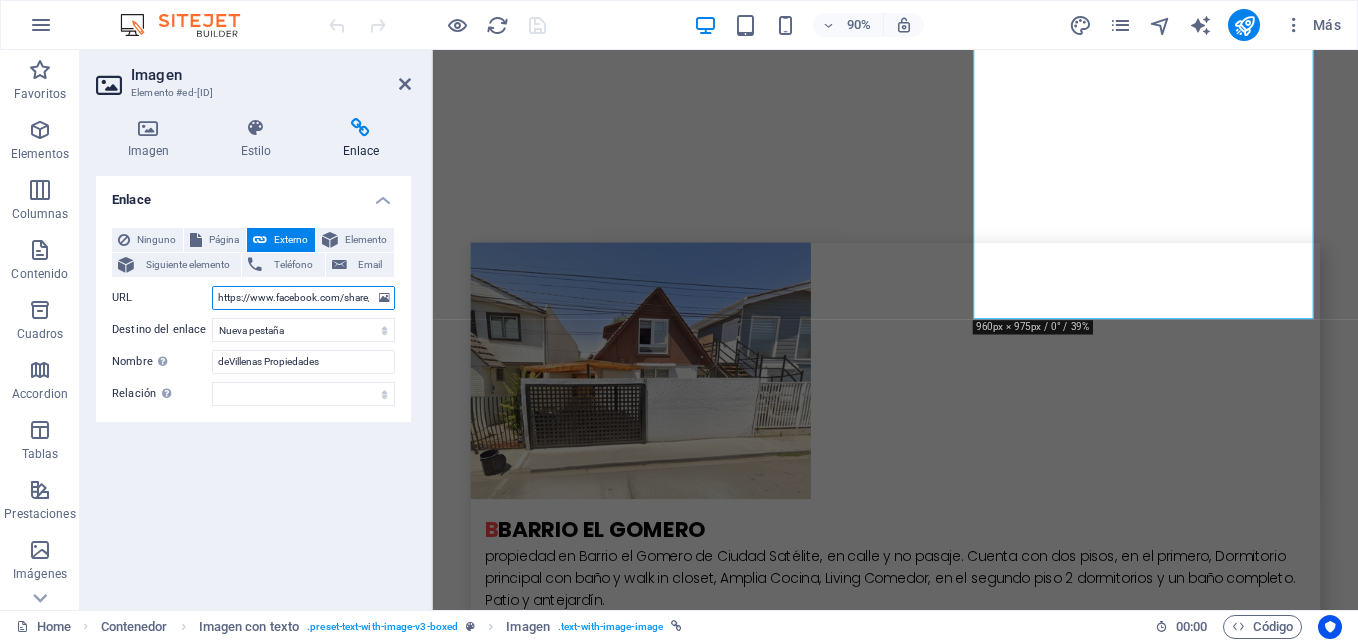click on "https://www.facebook.com/share/p/[ID]/" at bounding box center (303, 298) 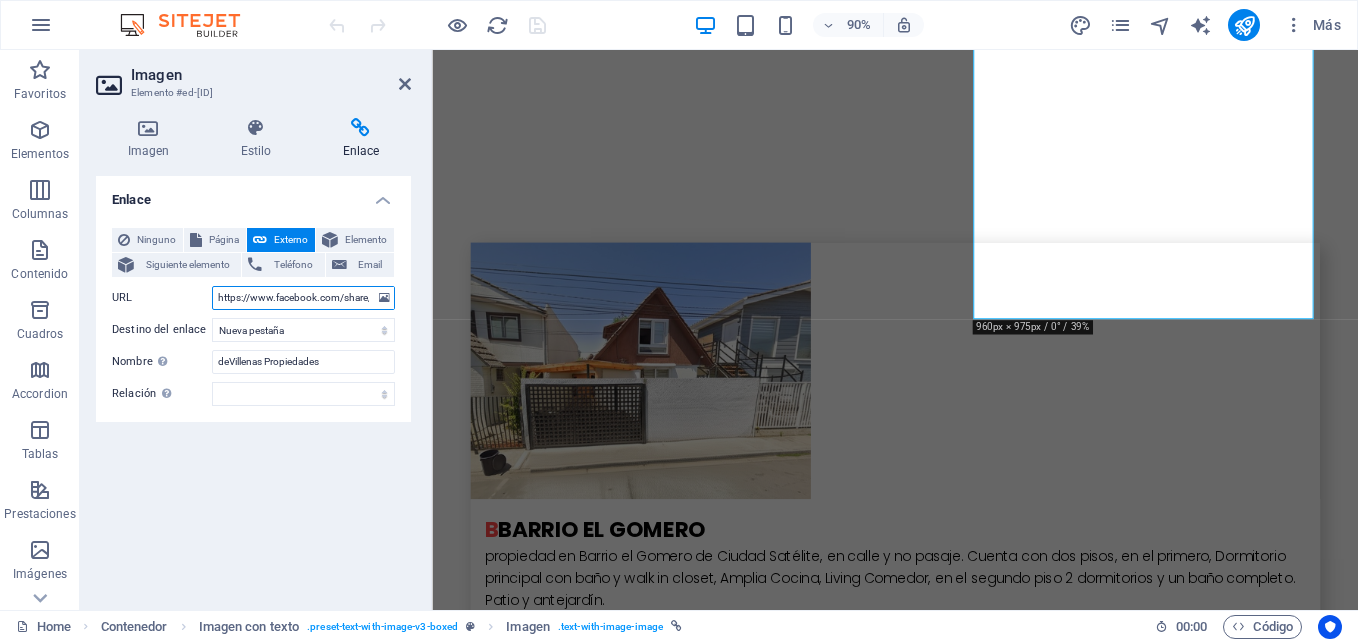 click on "https://www.facebook.com/share/p/[ID]/" at bounding box center (303, 298) 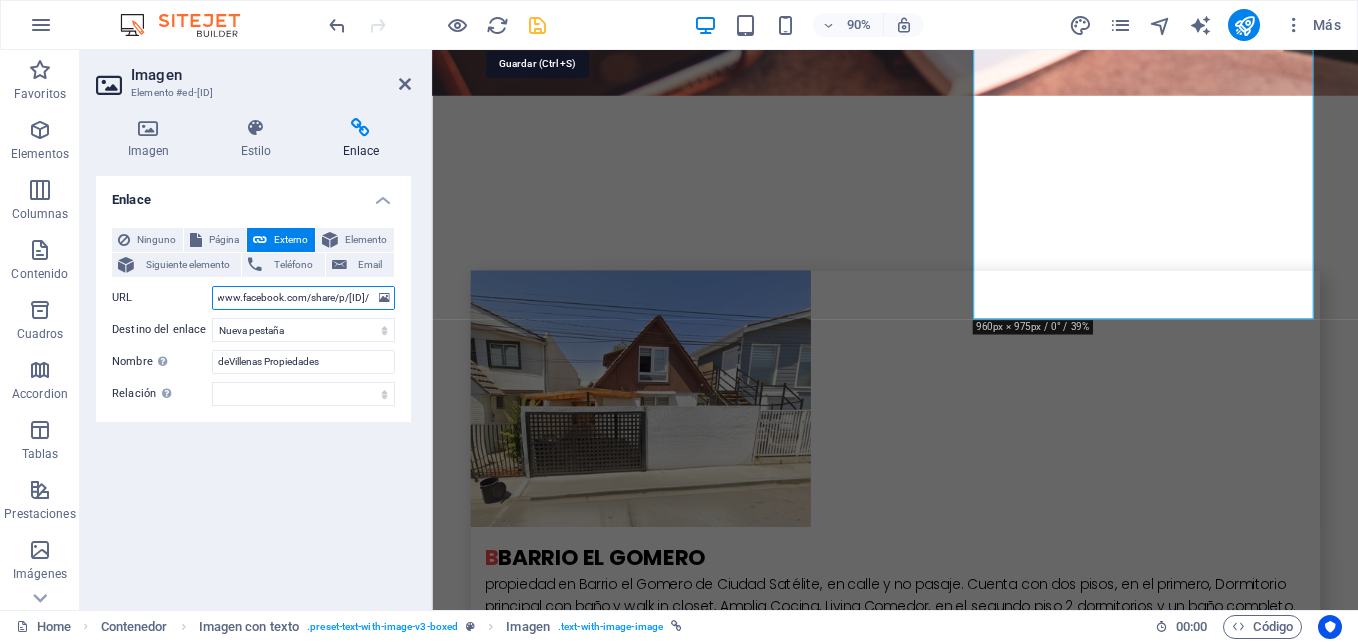 type on "https://www.facebook.com/share/p/[ID]/" 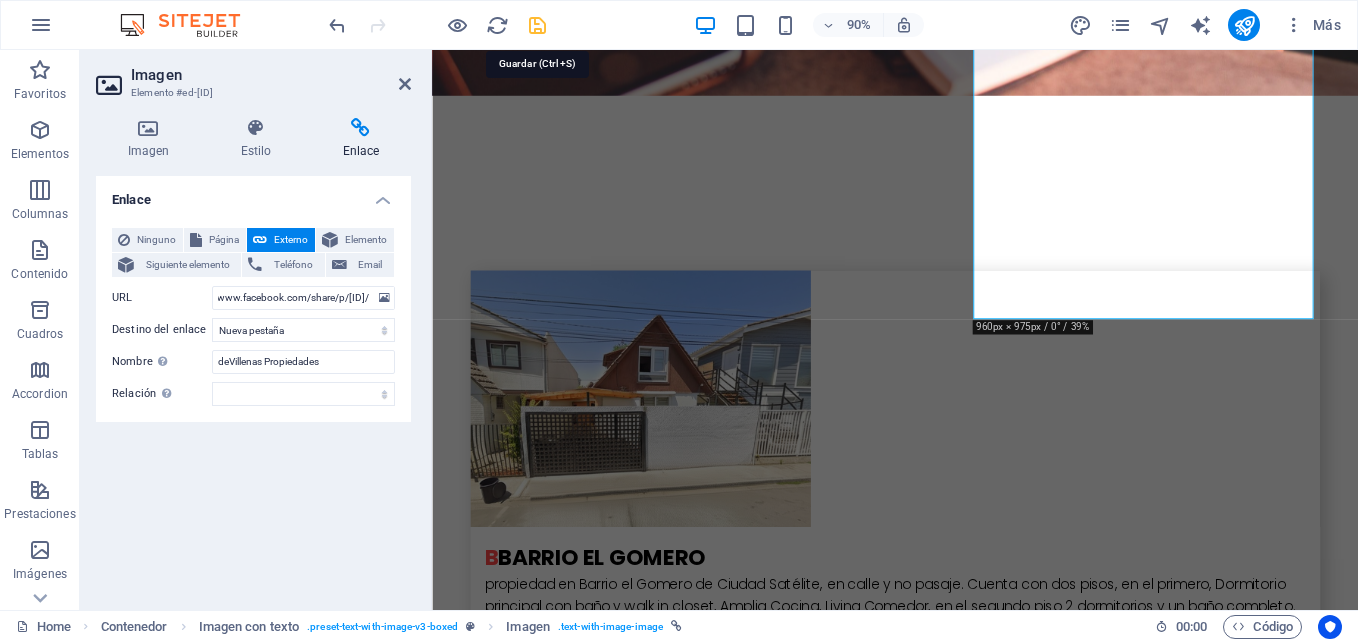 scroll, scrollTop: 0, scrollLeft: 0, axis: both 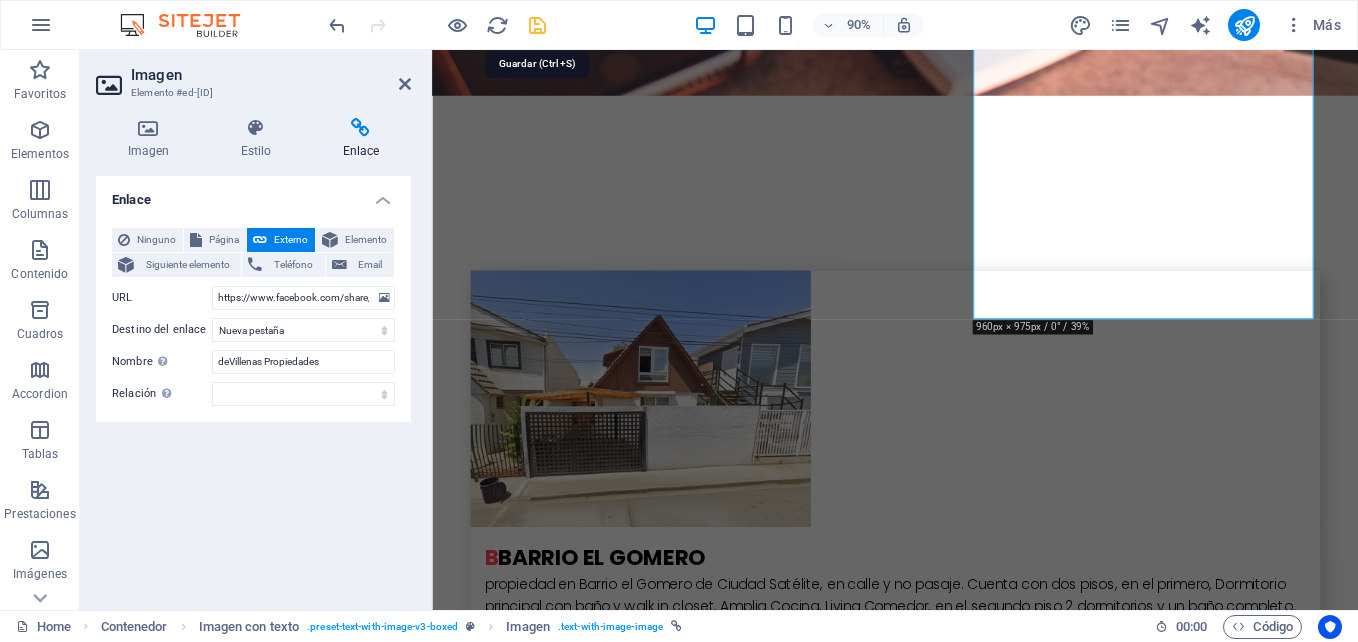 click at bounding box center [537, 25] 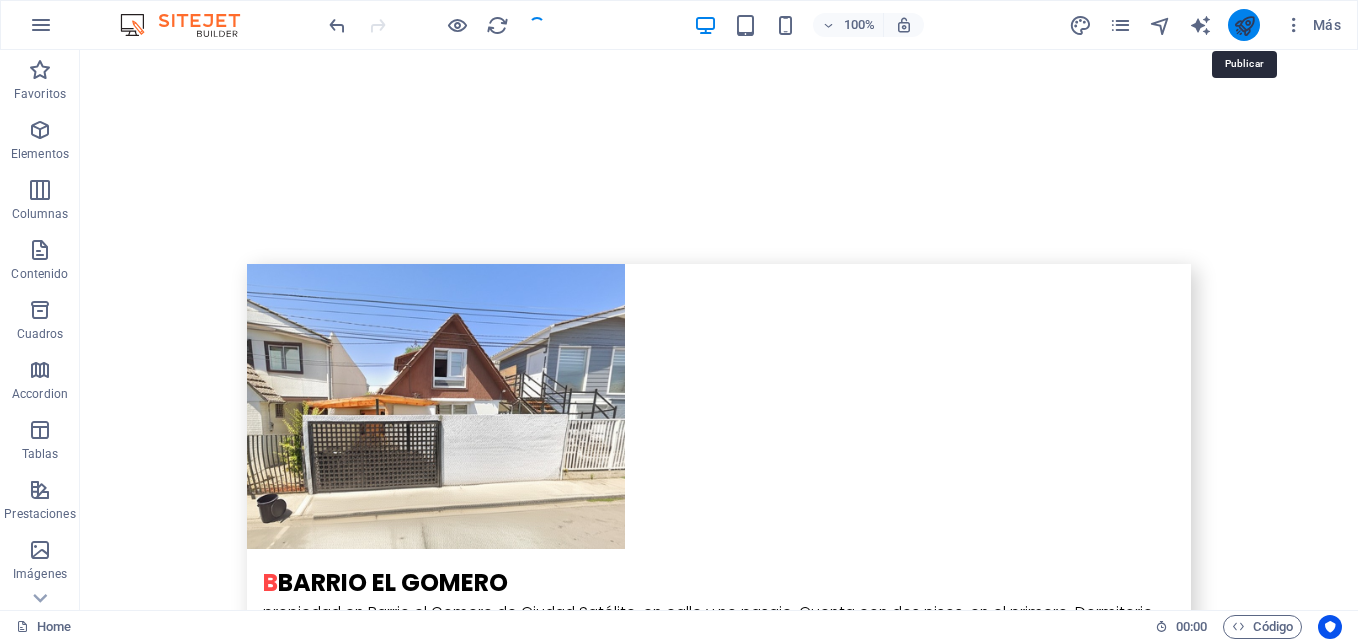 click at bounding box center (1244, 25) 